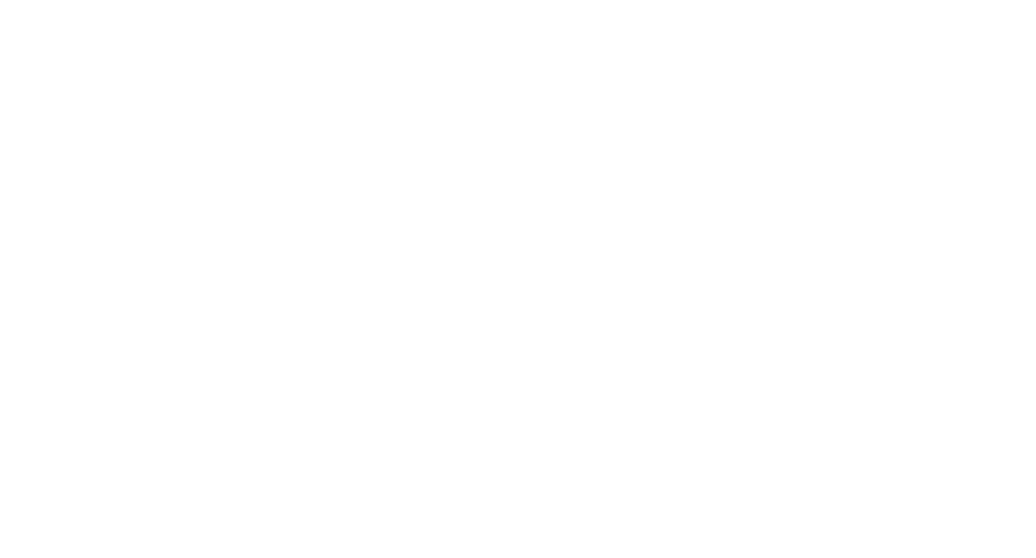 scroll, scrollTop: 0, scrollLeft: 0, axis: both 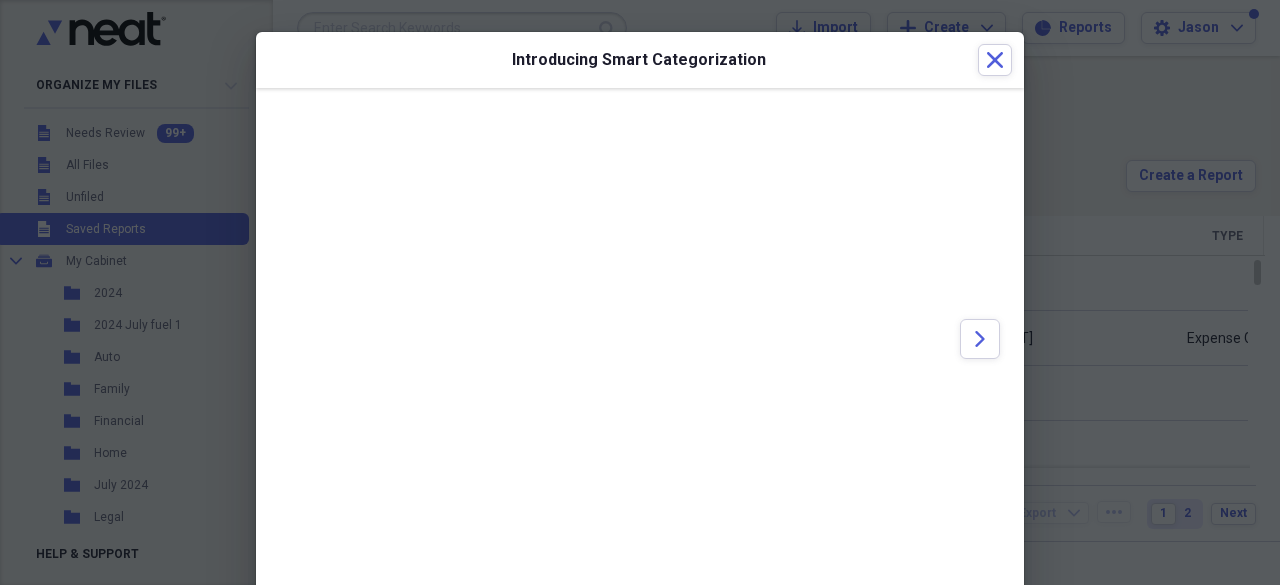click on "Introducing Smart Categorization Close" at bounding box center (640, 60) 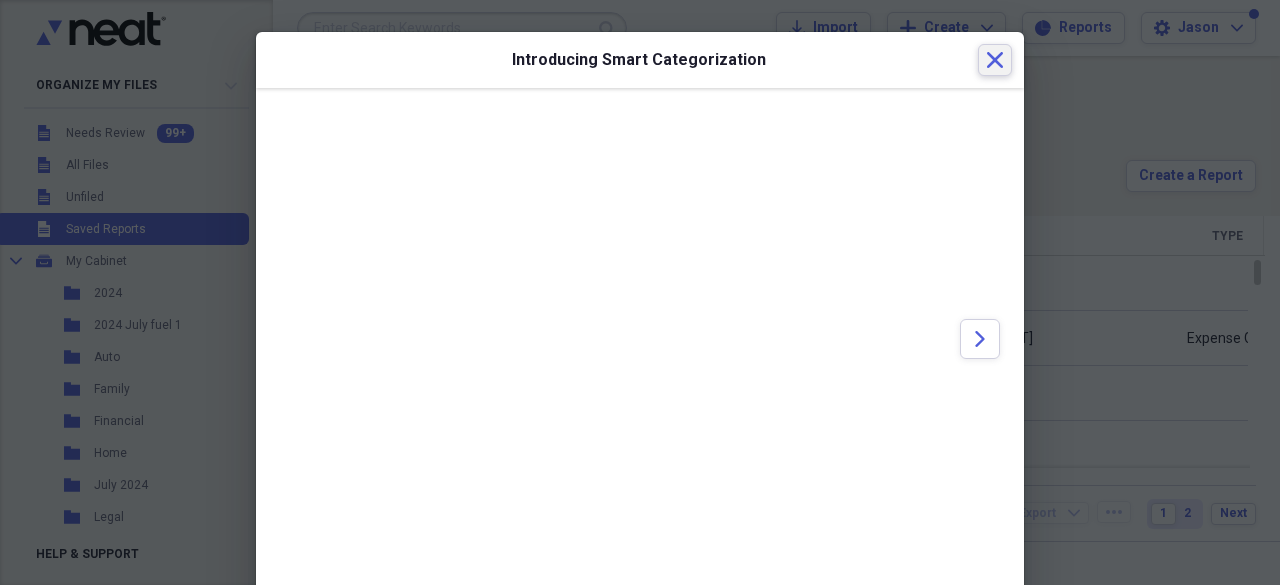click 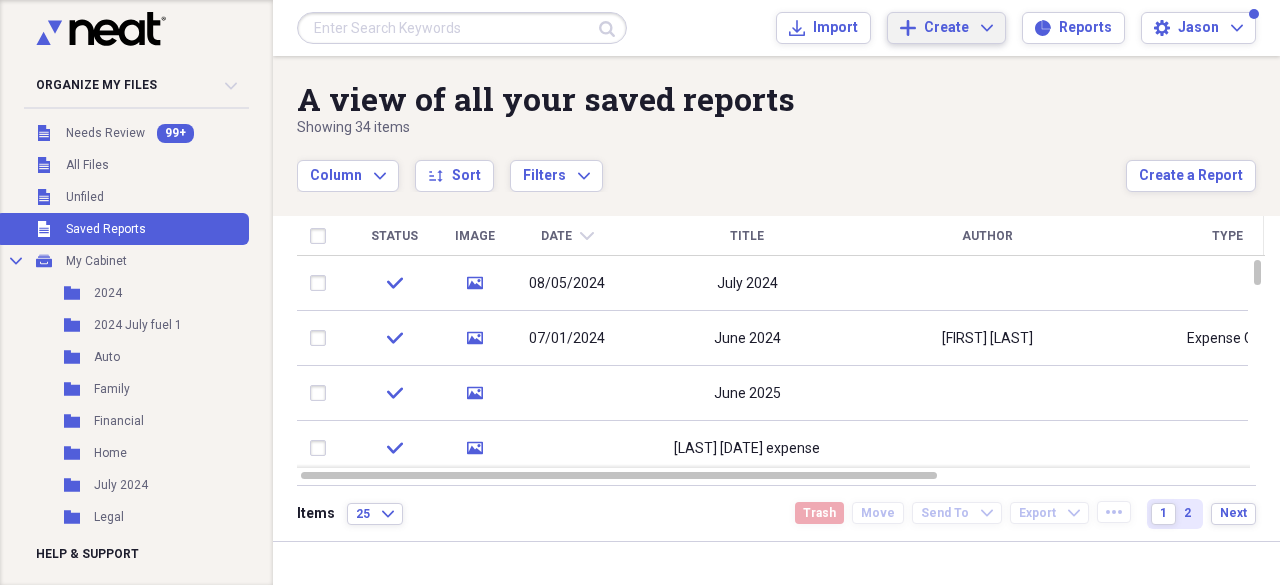 click on "Create Expand" at bounding box center [958, 28] 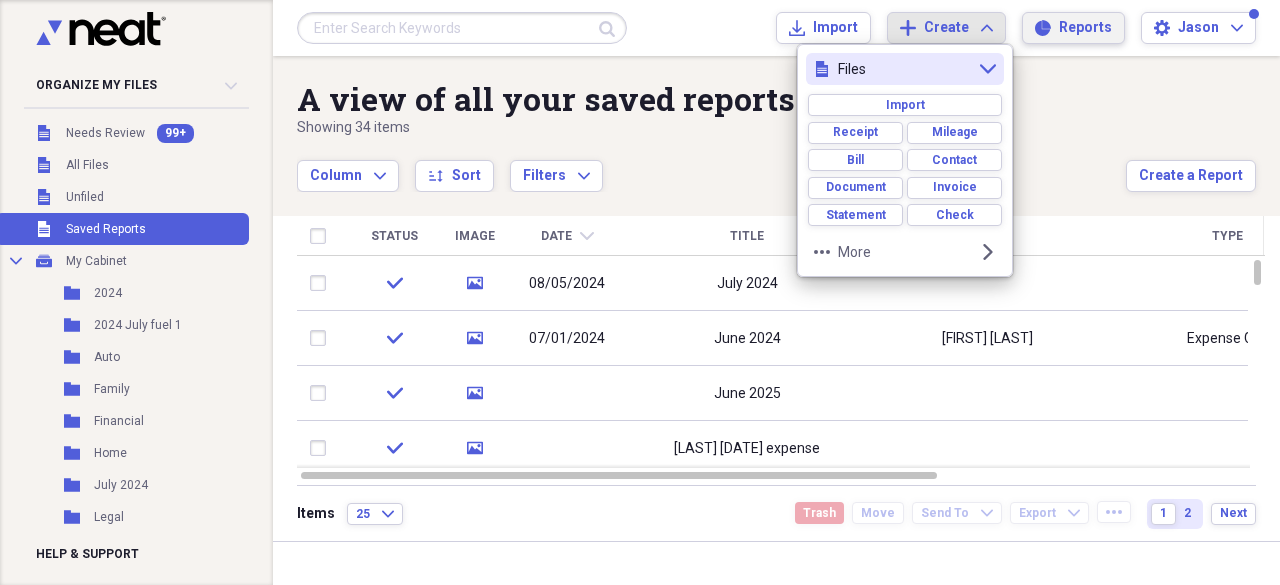 click 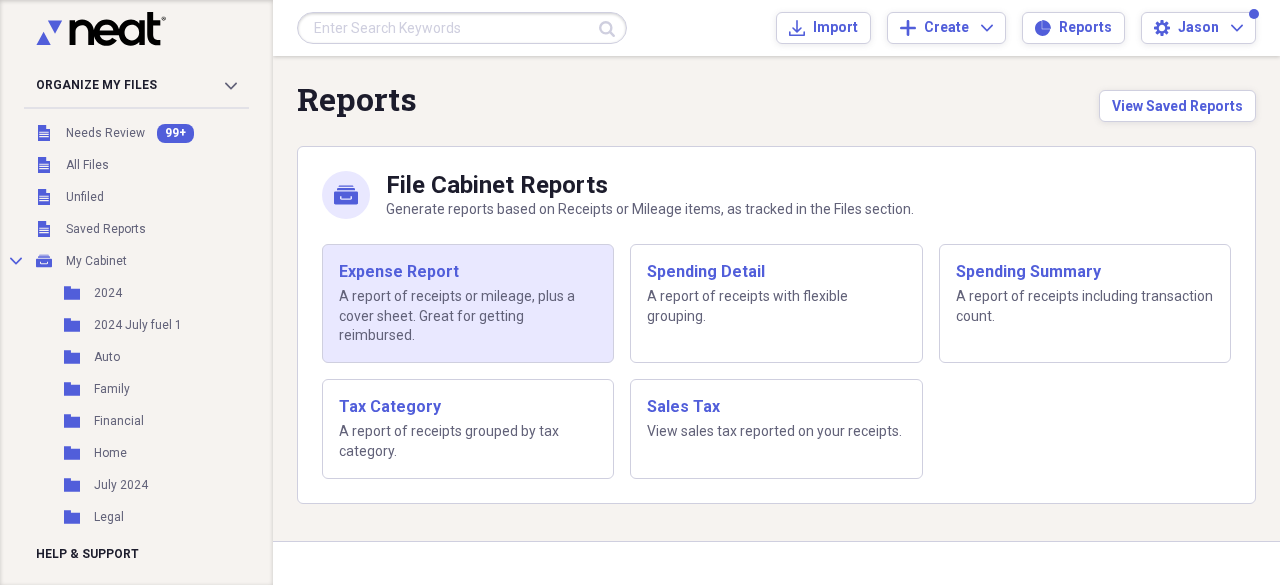 click on "Expense Report" at bounding box center (468, 272) 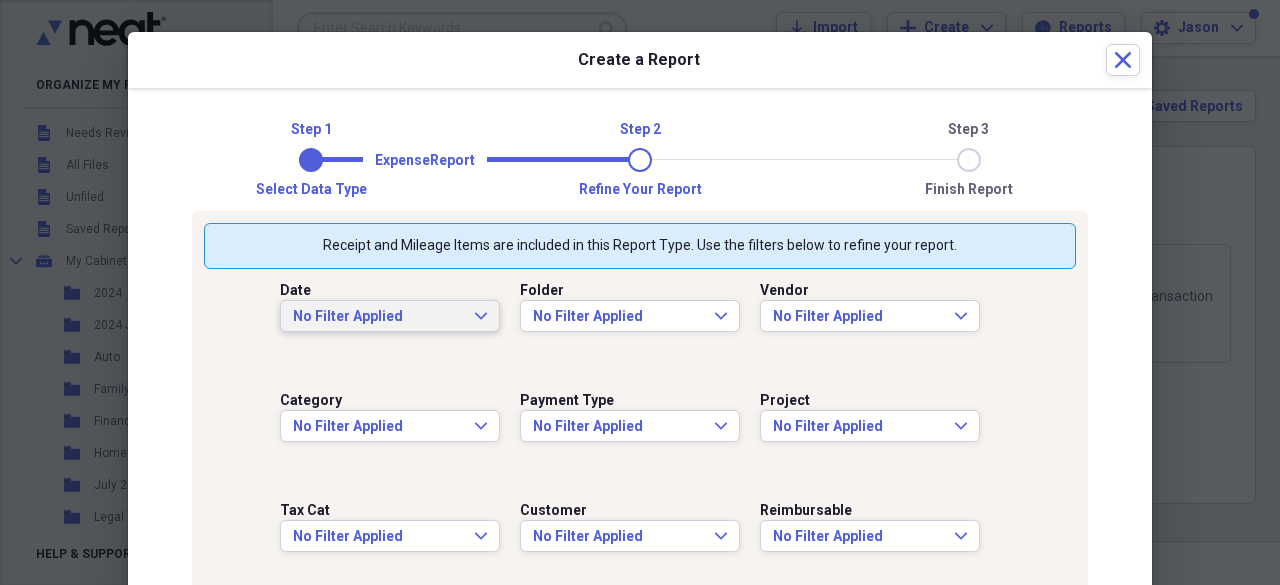 click on "No Filter Applied Expand" at bounding box center (390, 317) 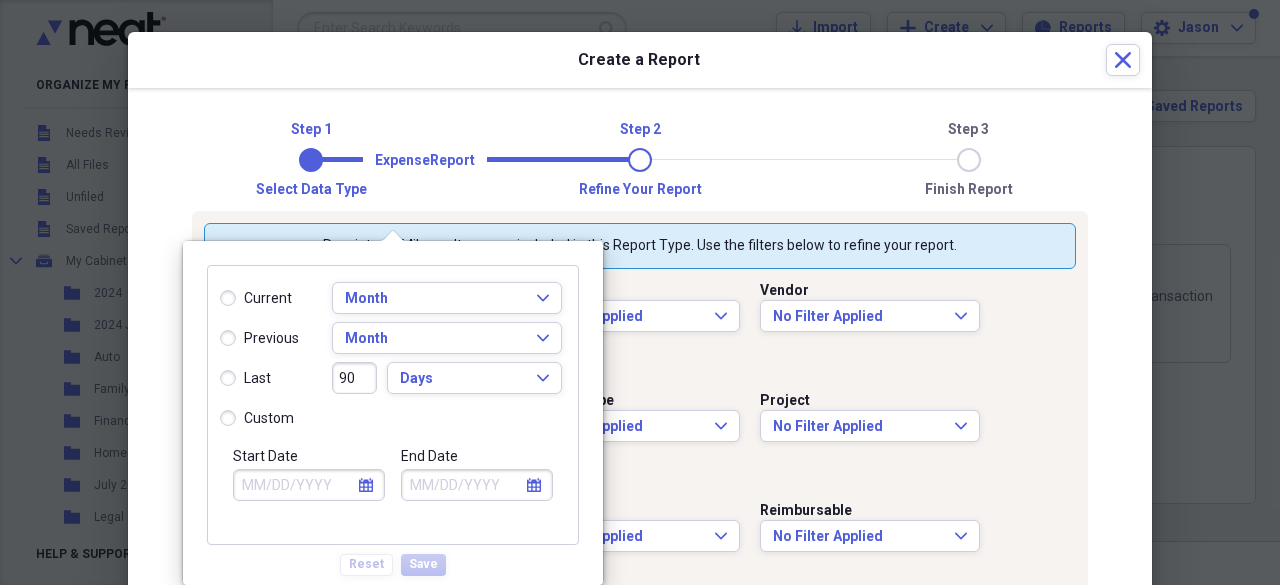 click on "last" at bounding box center (245, 379) 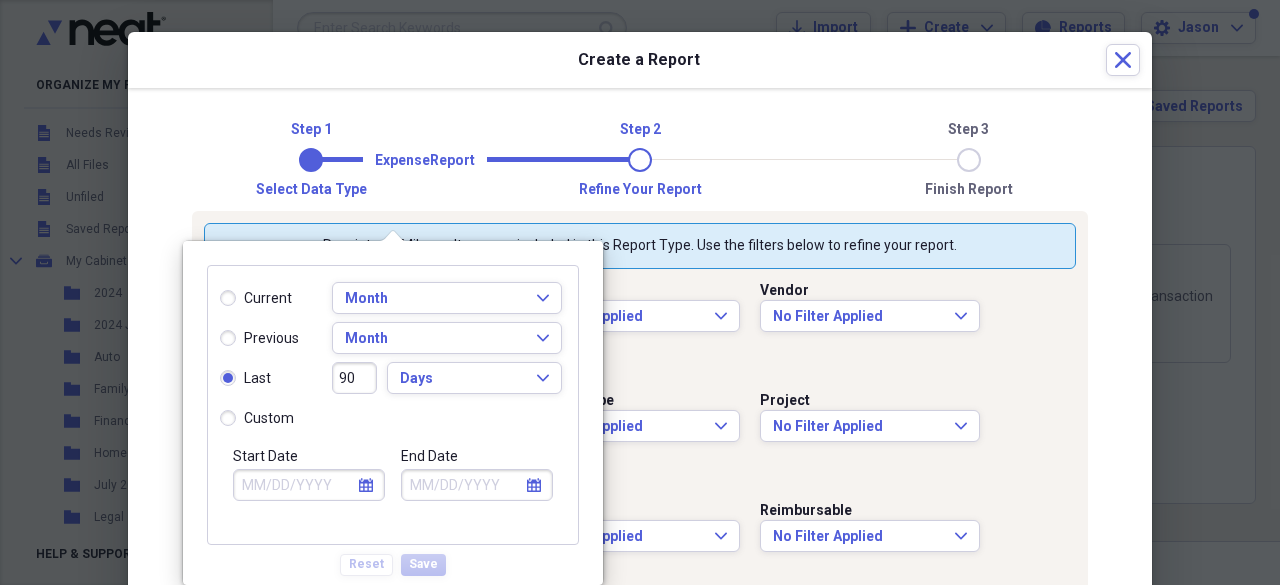 type on "05/07/2025" 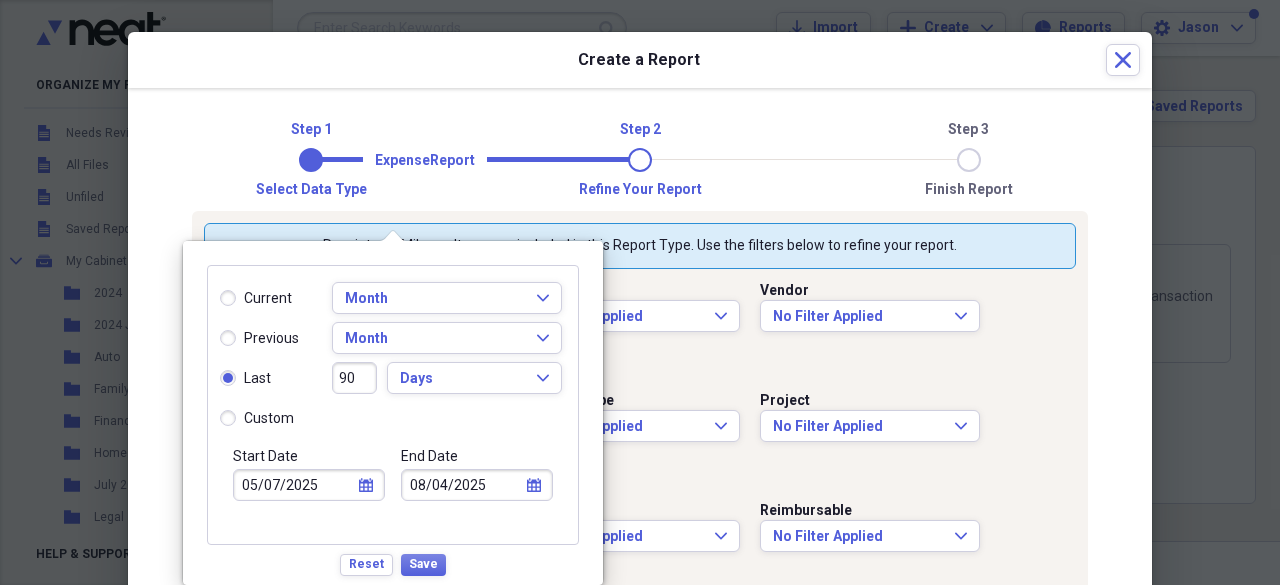 click on "previous" at bounding box center [259, 339] 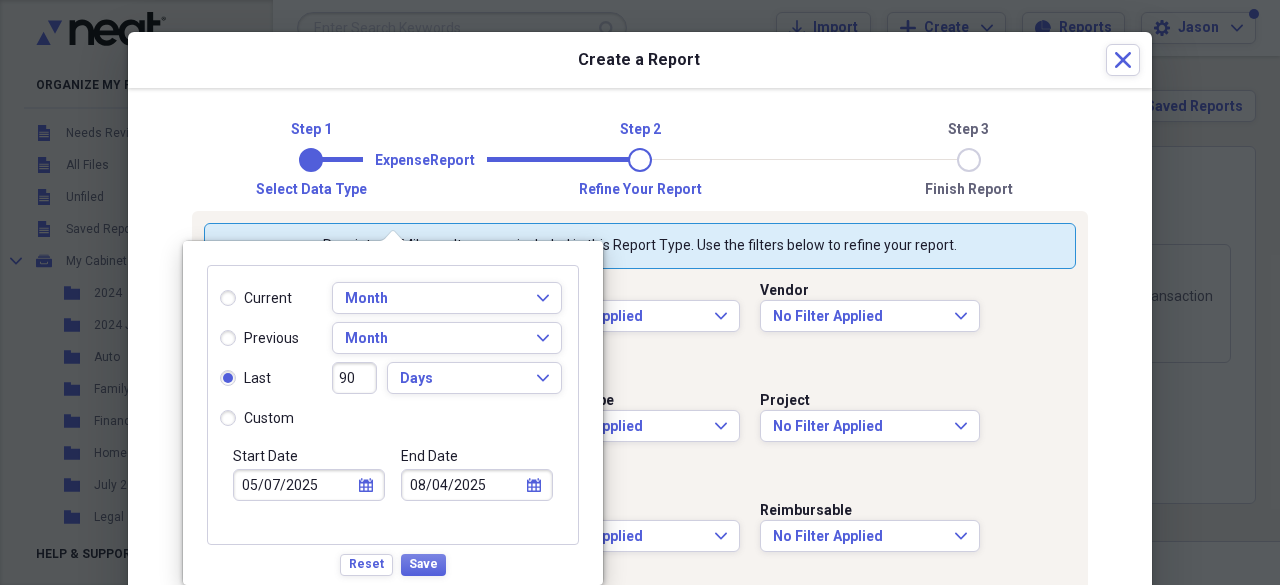 radio on "true" 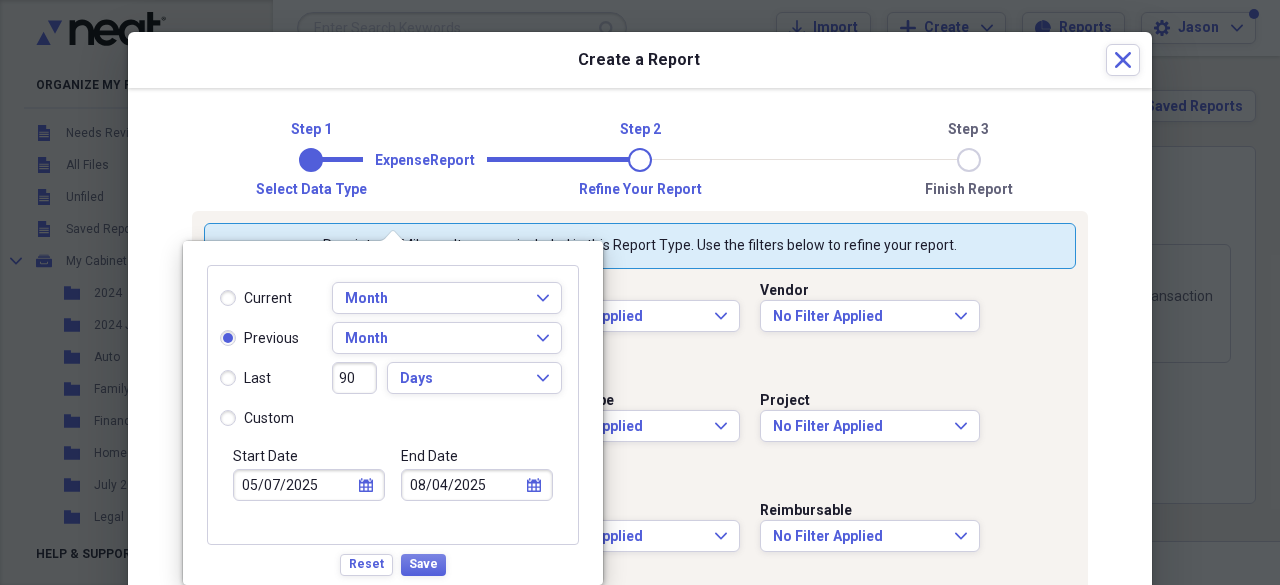 type on "07/01/2025" 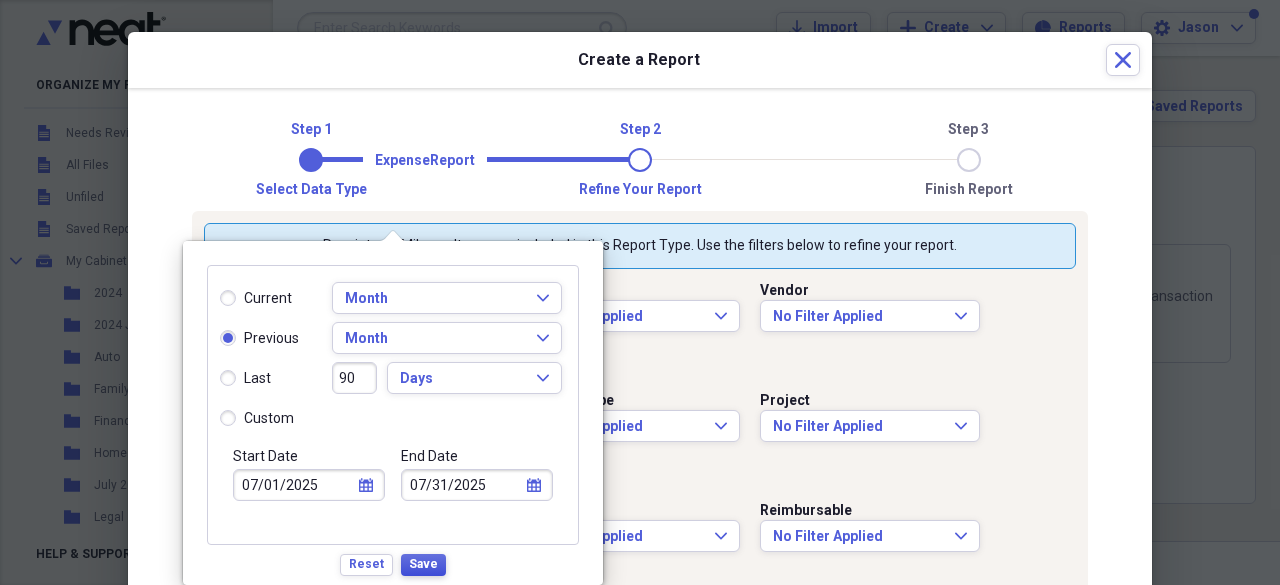 click on "Save" at bounding box center (423, 564) 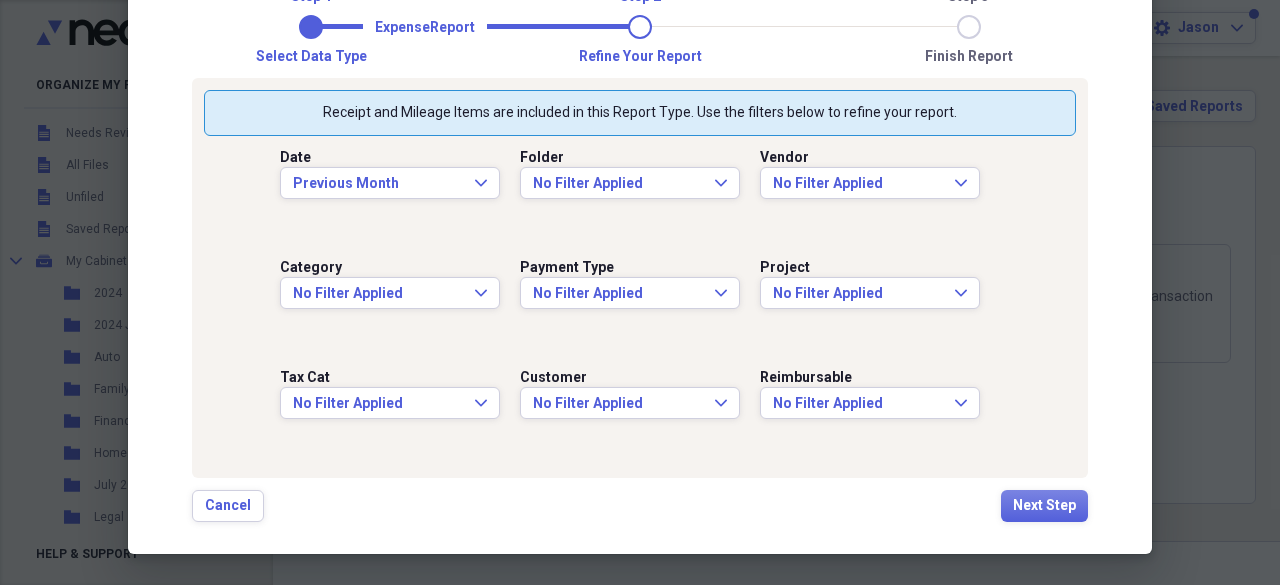 scroll, scrollTop: 134, scrollLeft: 0, axis: vertical 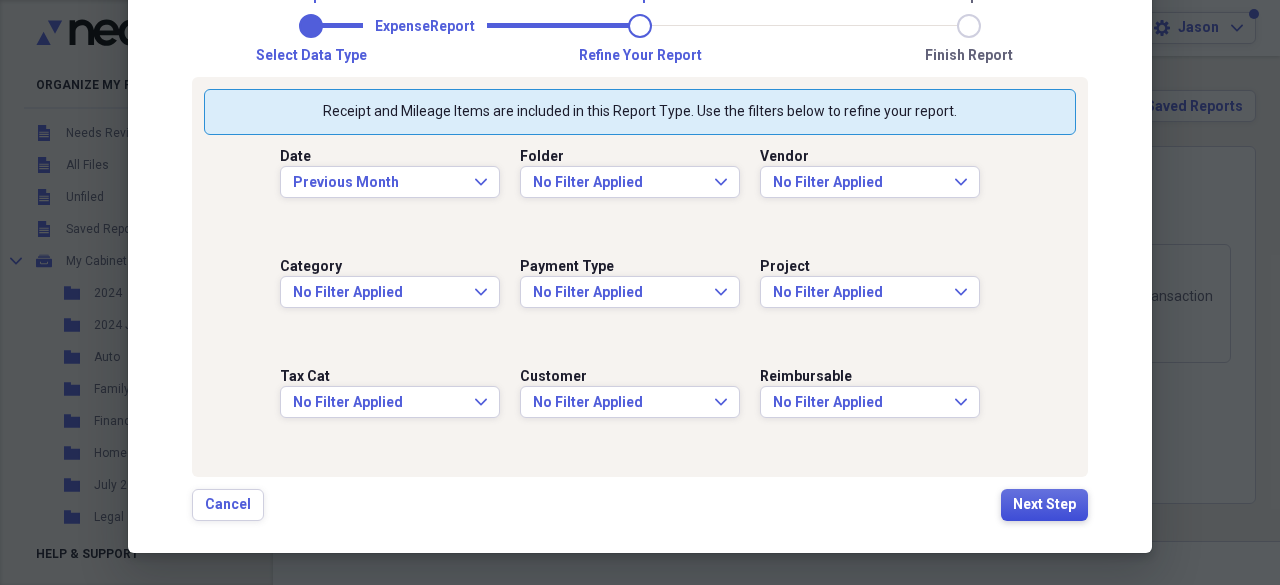 click on "Next Step" at bounding box center [1044, 505] 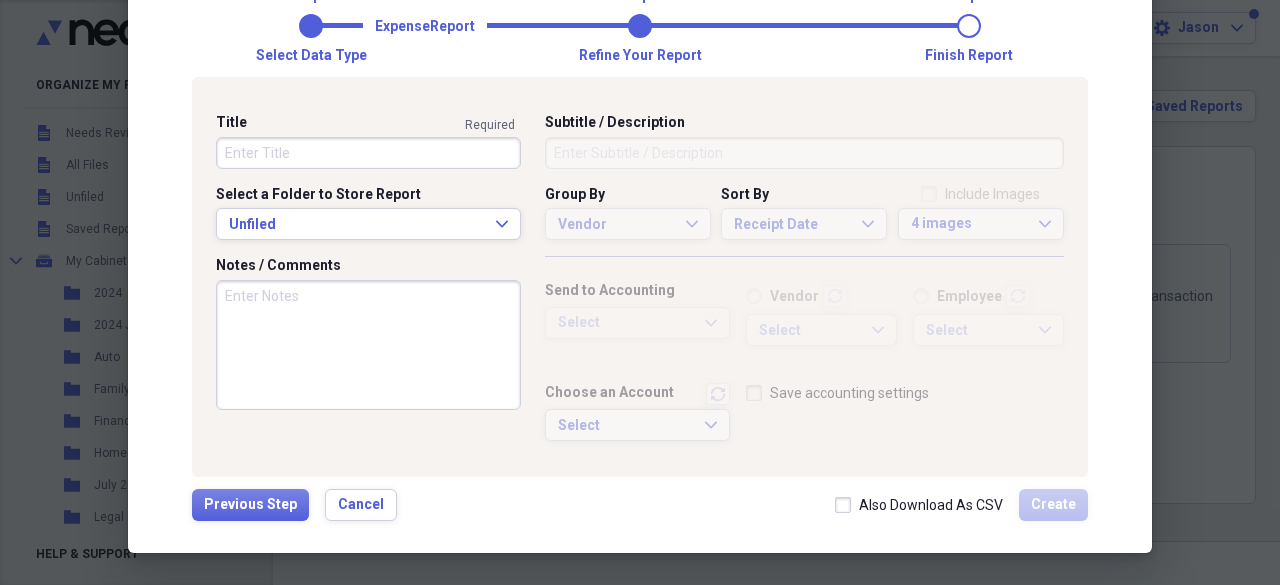 click on "Title" at bounding box center [368, 153] 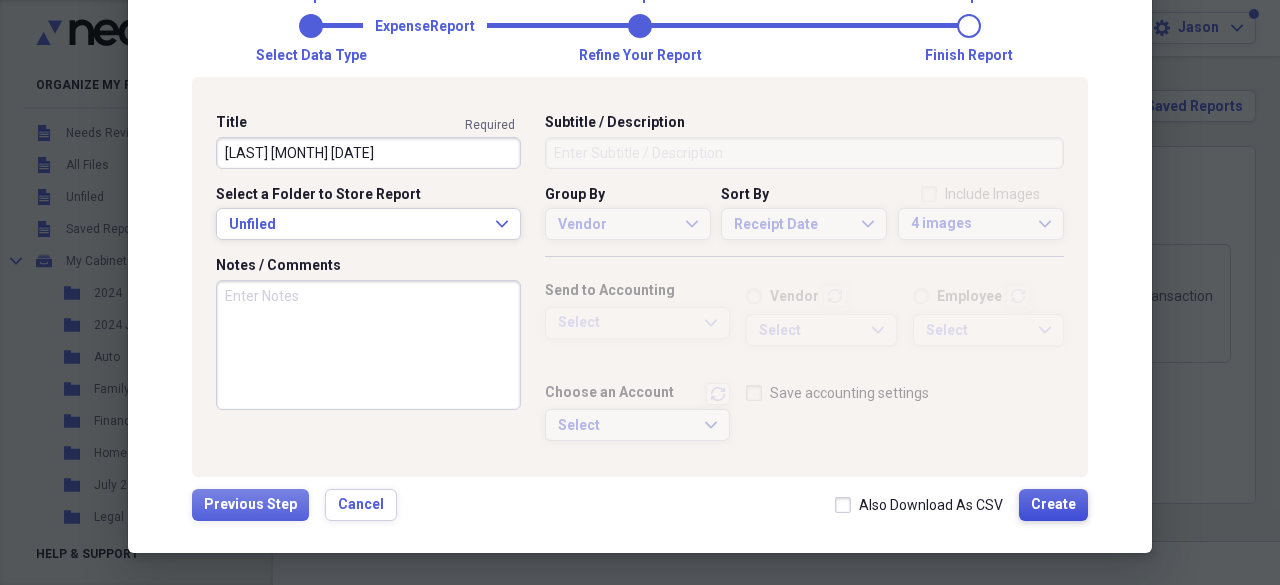type on "[LAST] [MONTH] [DATE]" 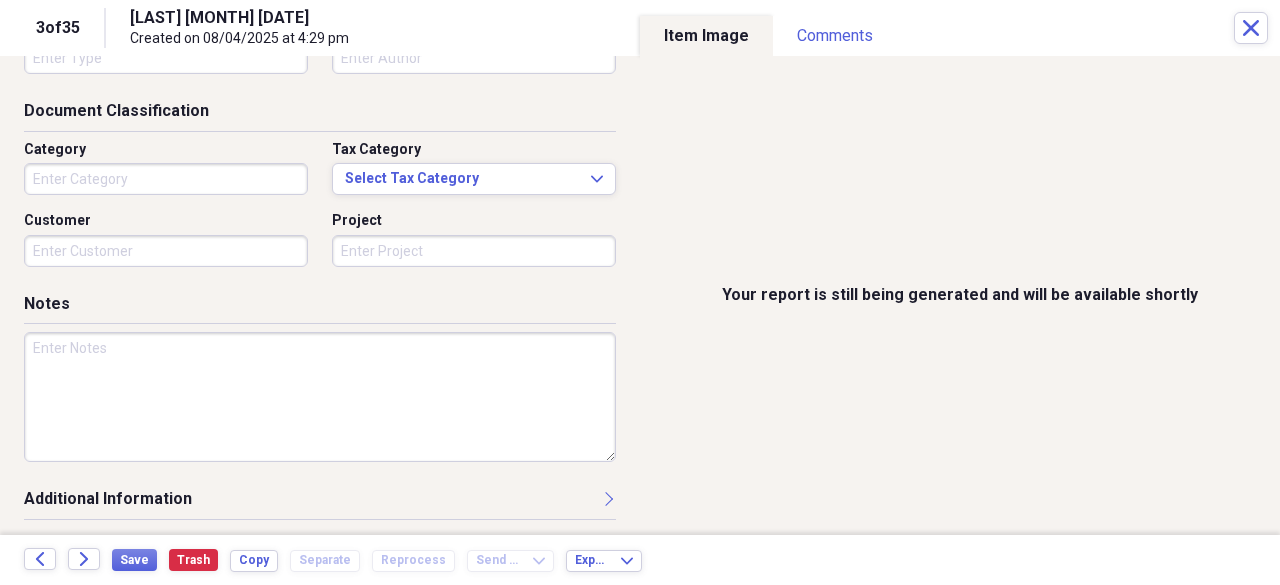 scroll, scrollTop: 0, scrollLeft: 0, axis: both 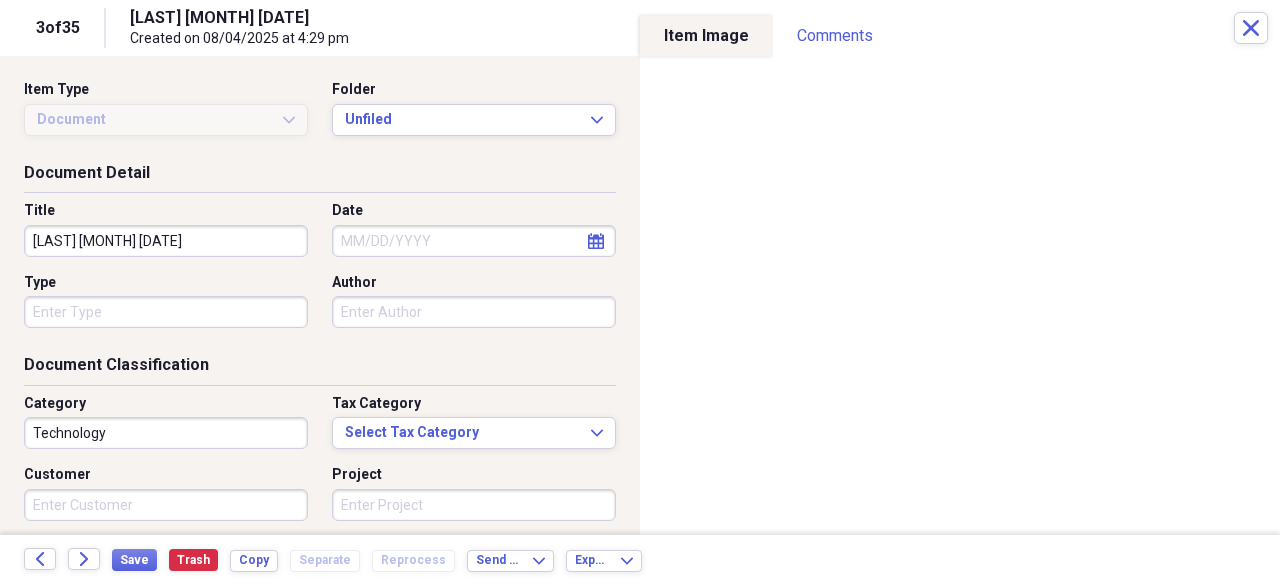type on "Technology" 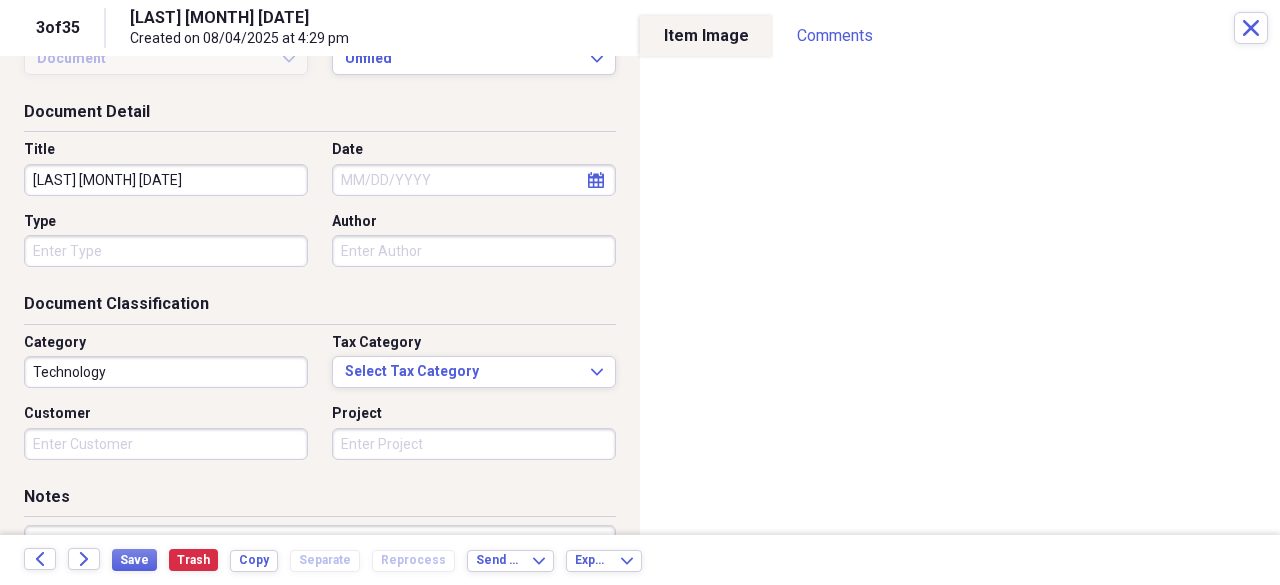 scroll, scrollTop: 100, scrollLeft: 0, axis: vertical 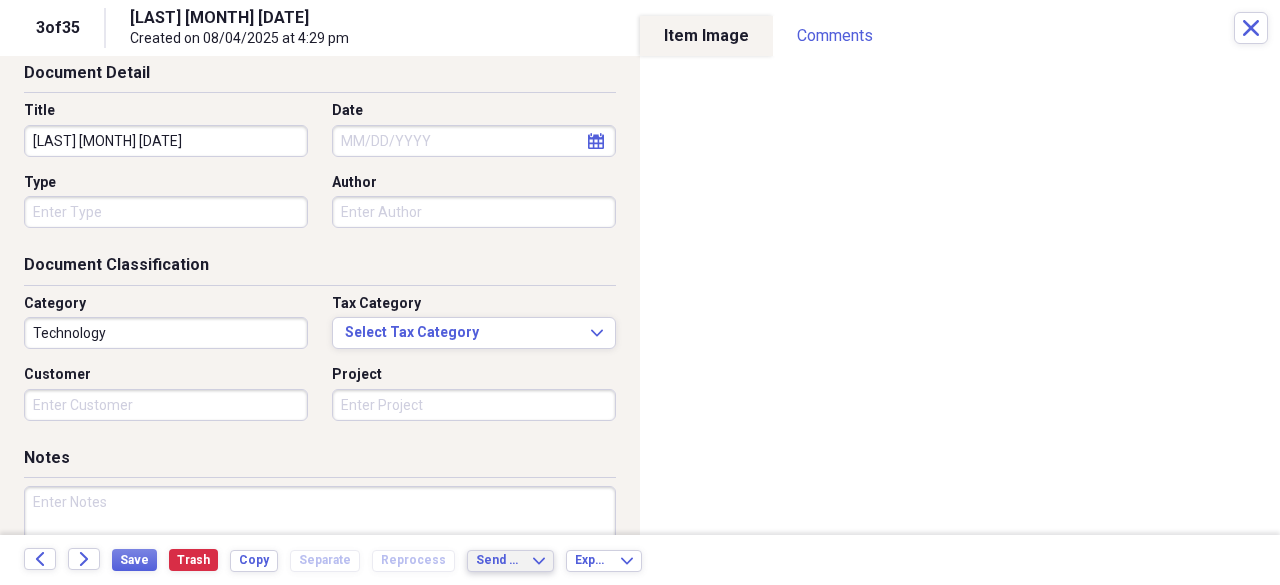 click on "Send To Expand" at bounding box center [510, 560] 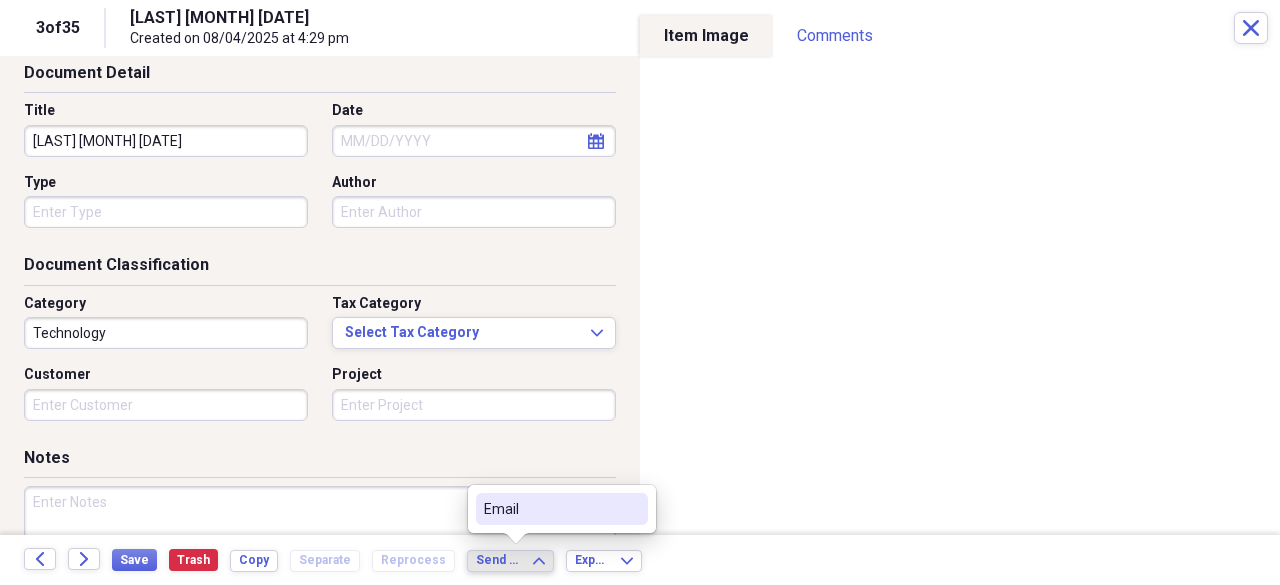 click on "Email" at bounding box center [550, 509] 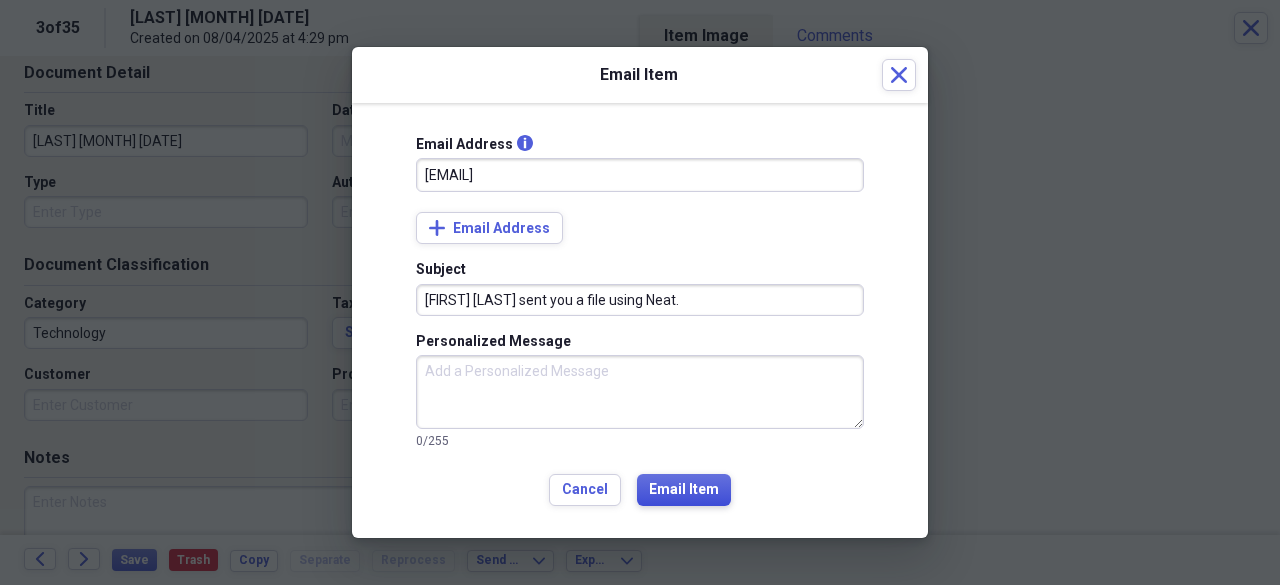 type on "[EMAIL]" 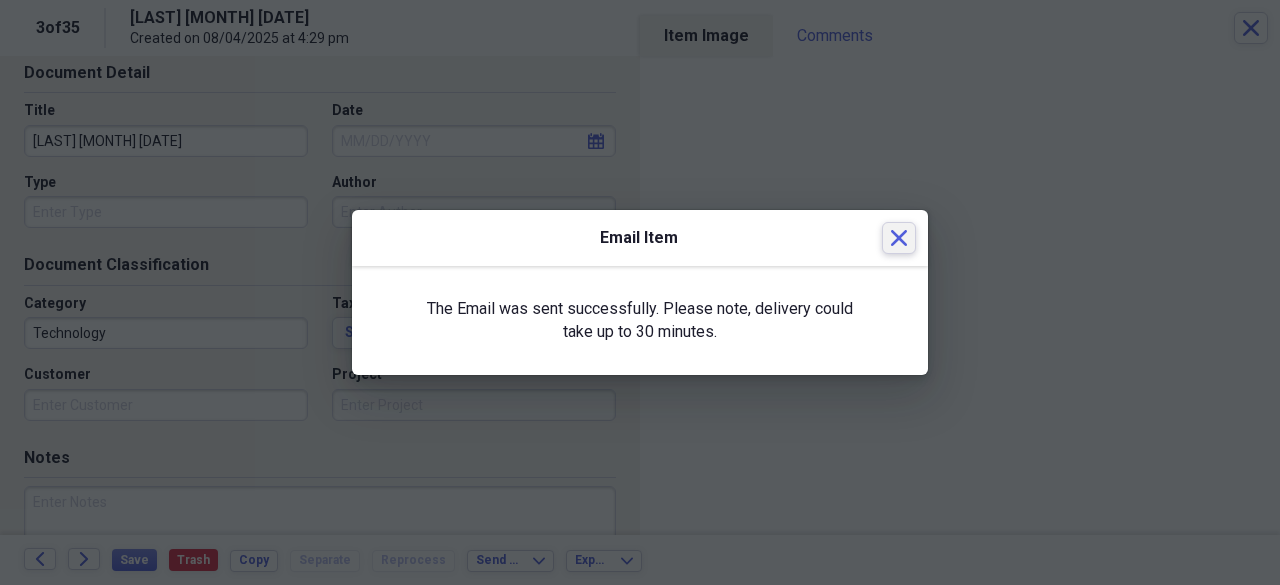 click 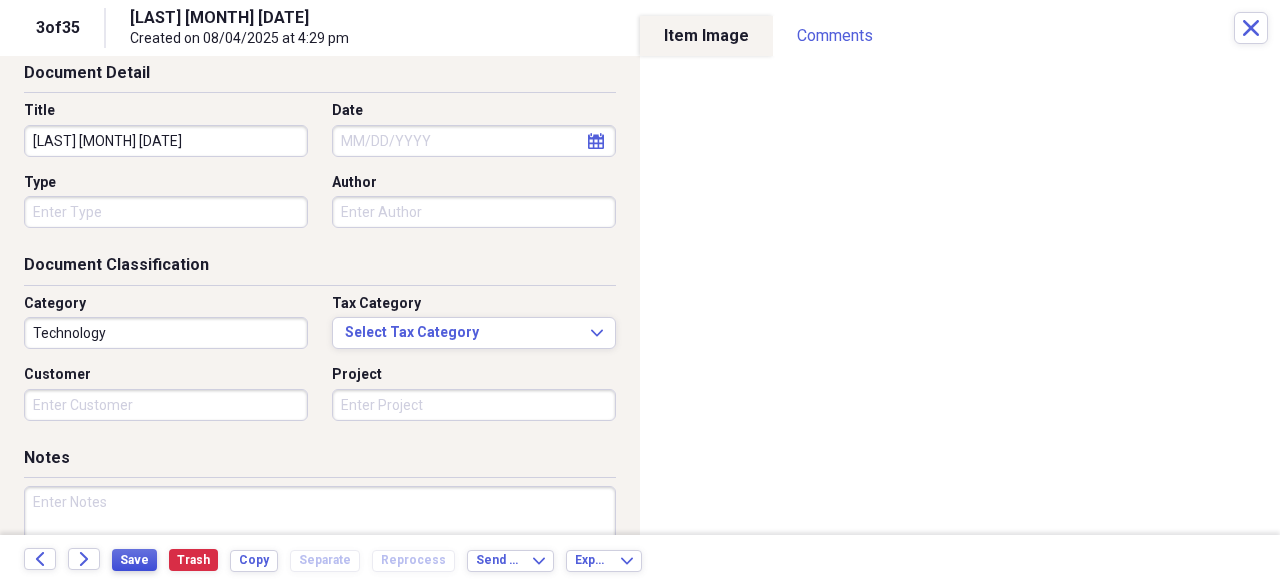 click on "Save" at bounding box center (134, 560) 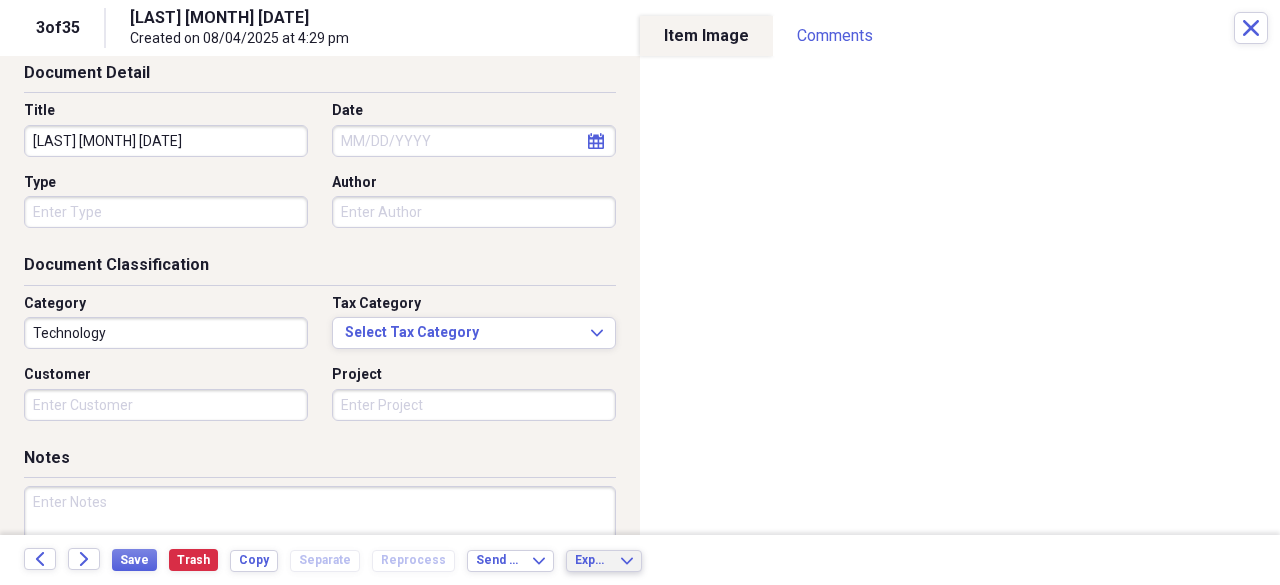 click on "Export Expand" at bounding box center [604, 560] 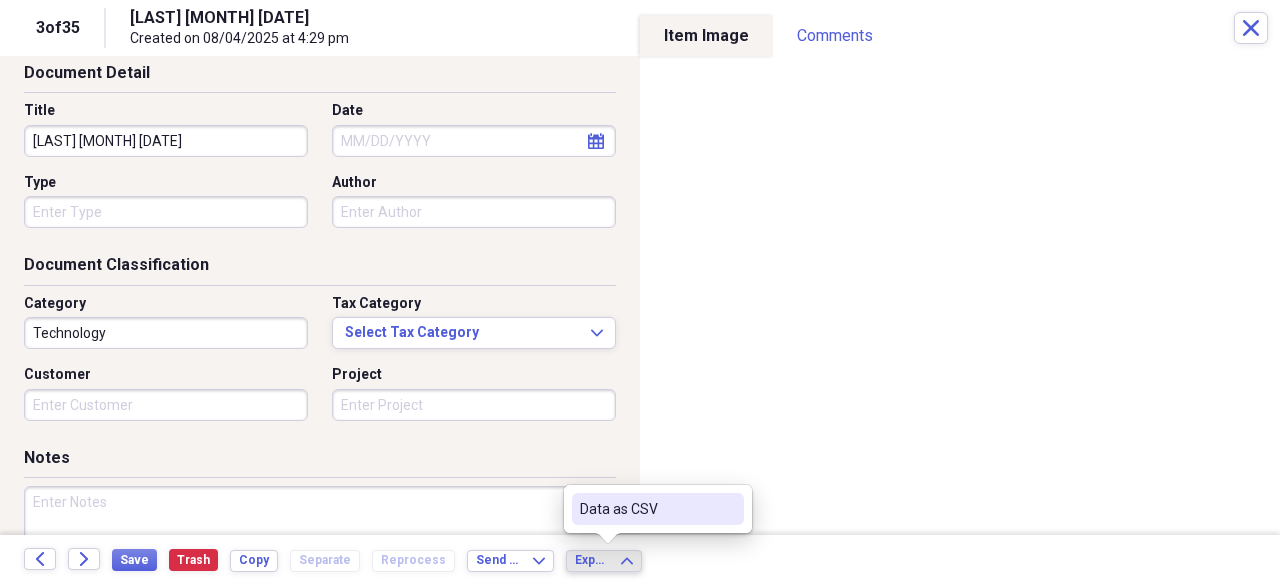 click on "Data as CSV" at bounding box center (646, 509) 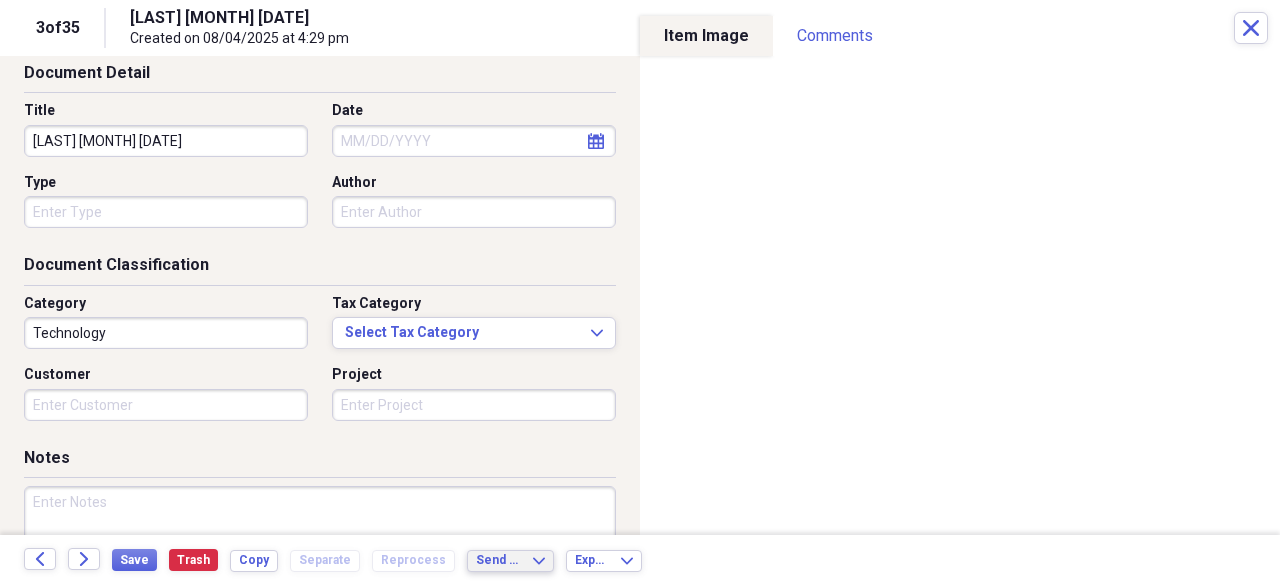 click on "Send To" at bounding box center [498, 560] 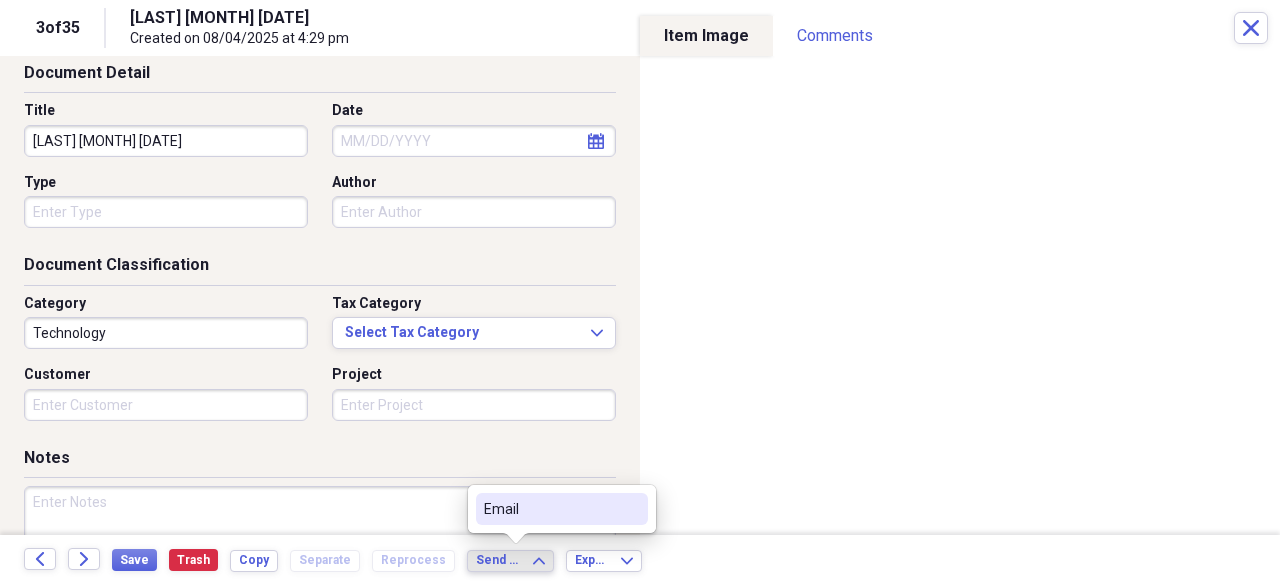 click on "Email" at bounding box center [562, 509] 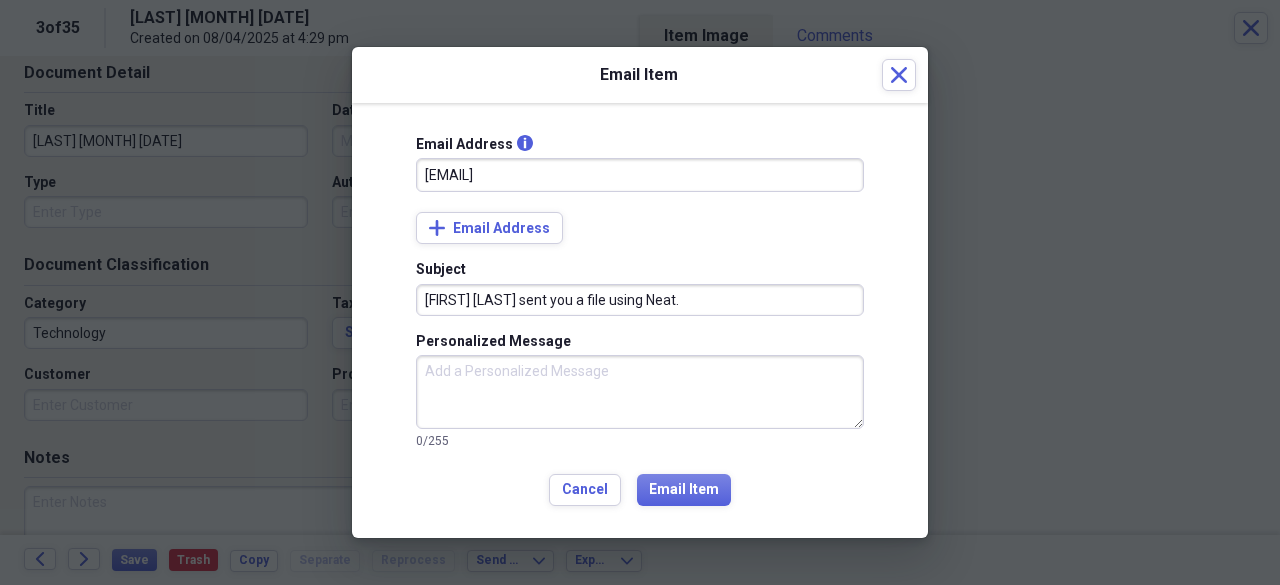 type on "[EMAIL]" 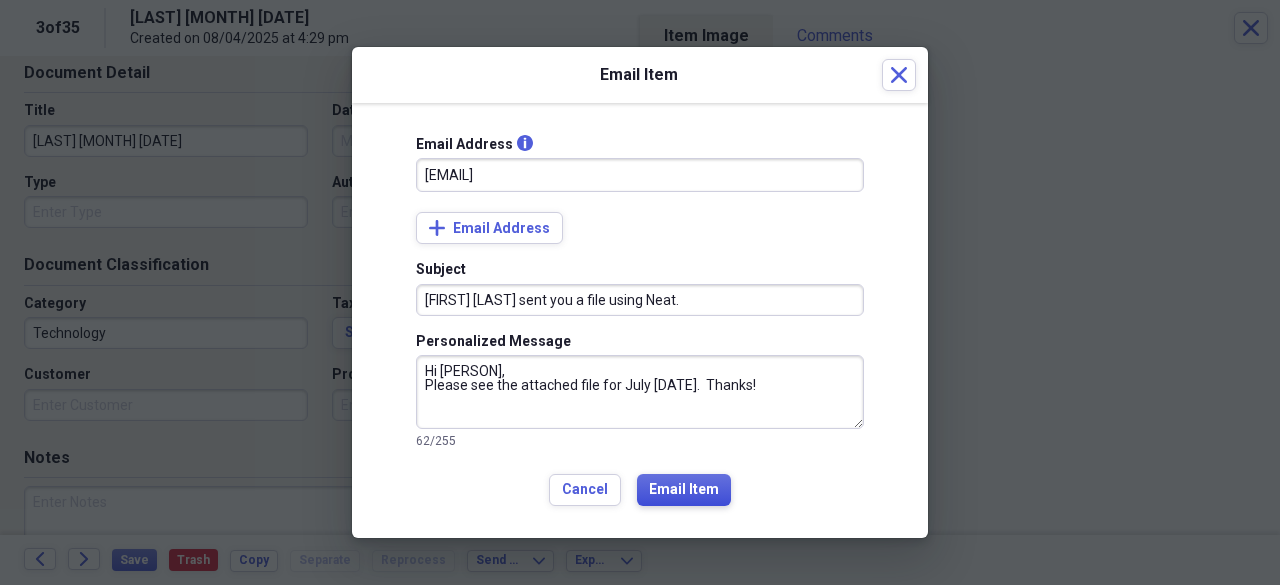type on "Hi [PERSON],
Please see the attached file for July [DATE].  Thanks!" 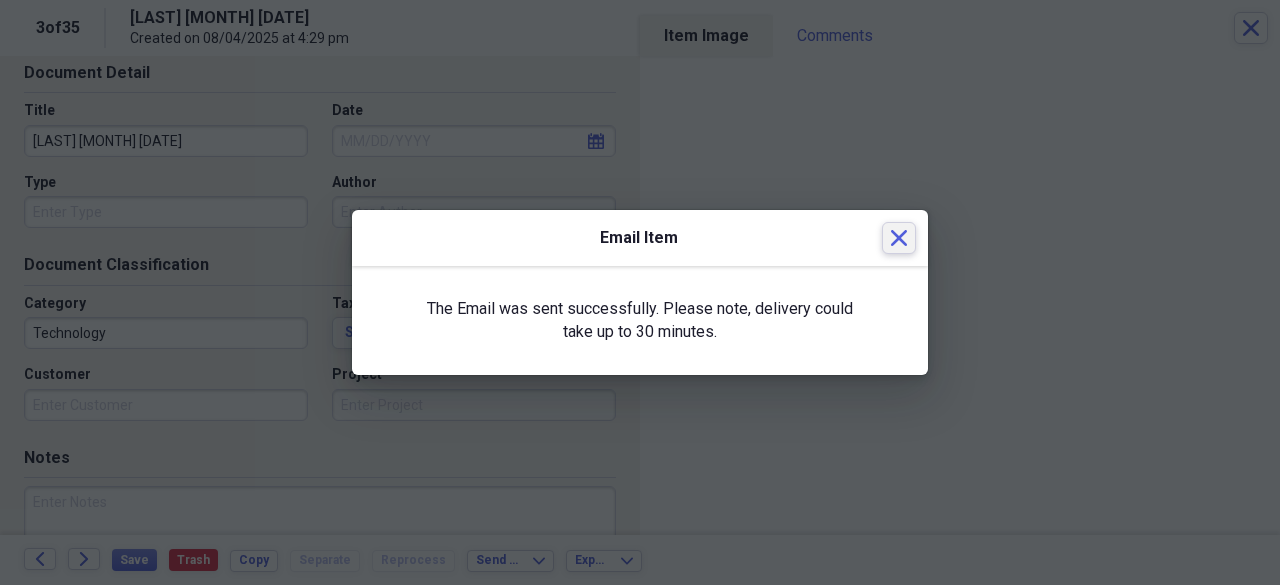 click on "Close" 